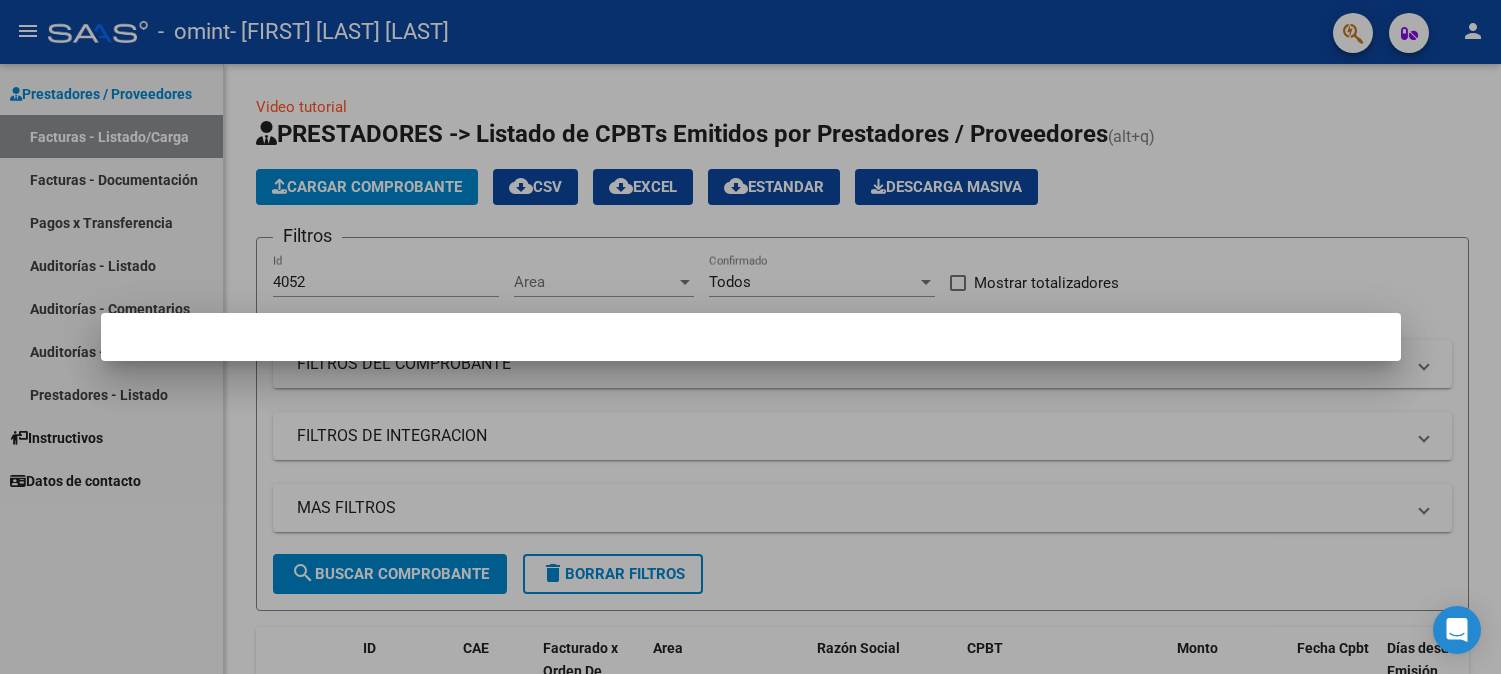 scroll, scrollTop: 0, scrollLeft: 0, axis: both 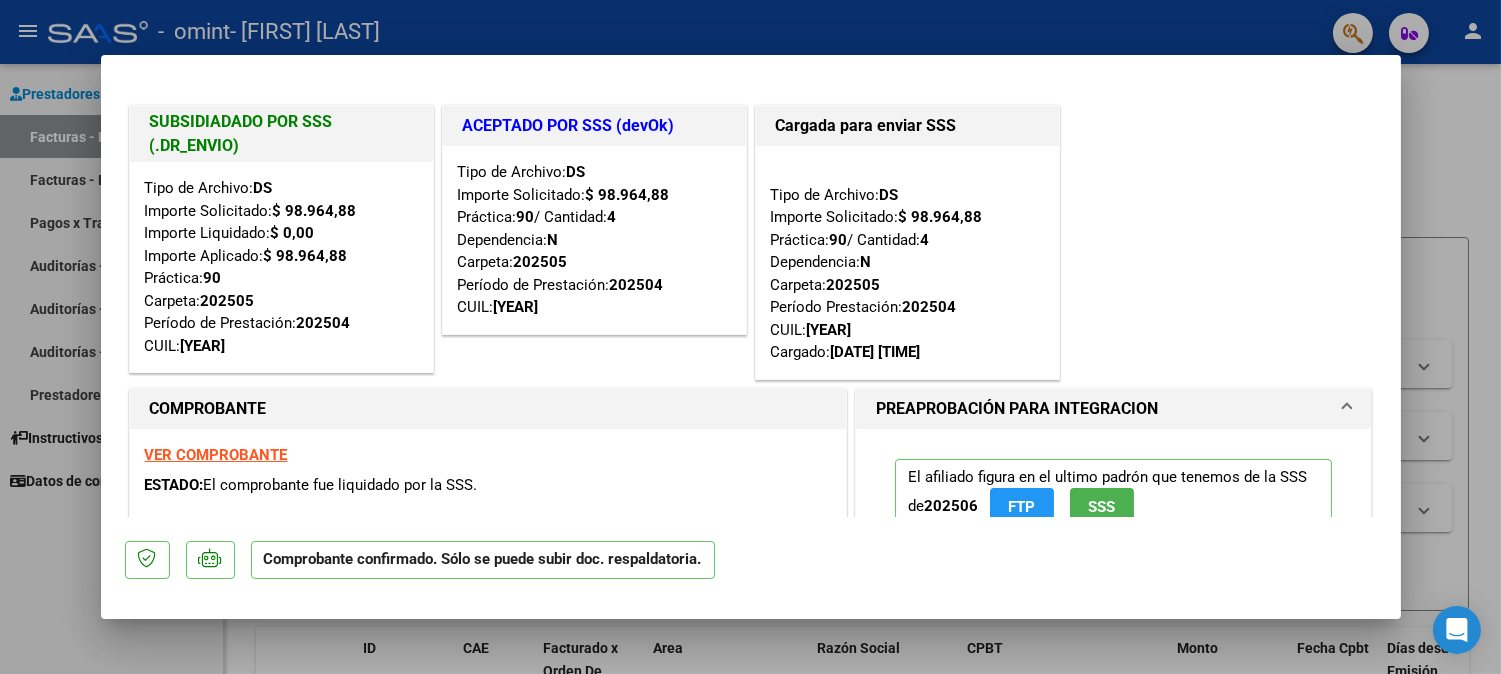 click at bounding box center [750, 337] 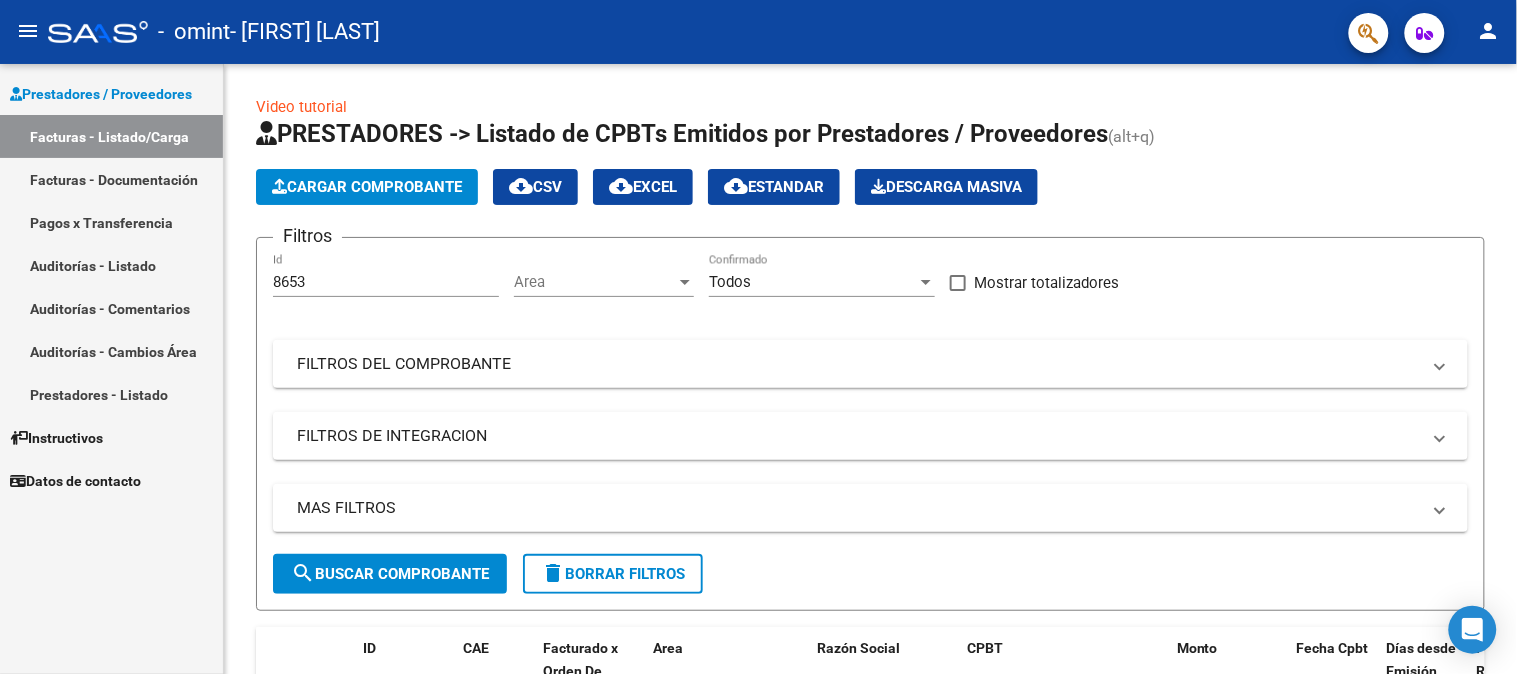 click on "Facturas - Documentación" at bounding box center [111, 179] 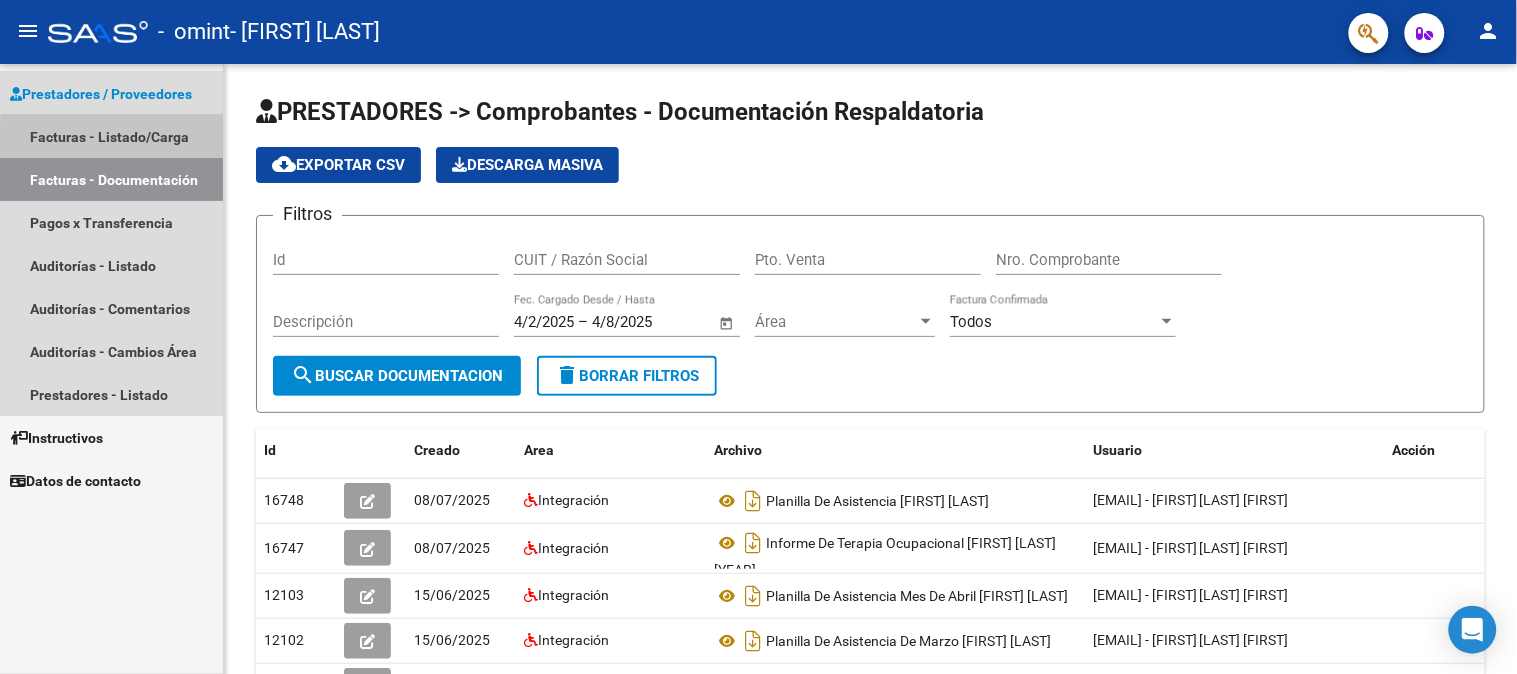click on "Facturas - Listado/Carga" at bounding box center (111, 136) 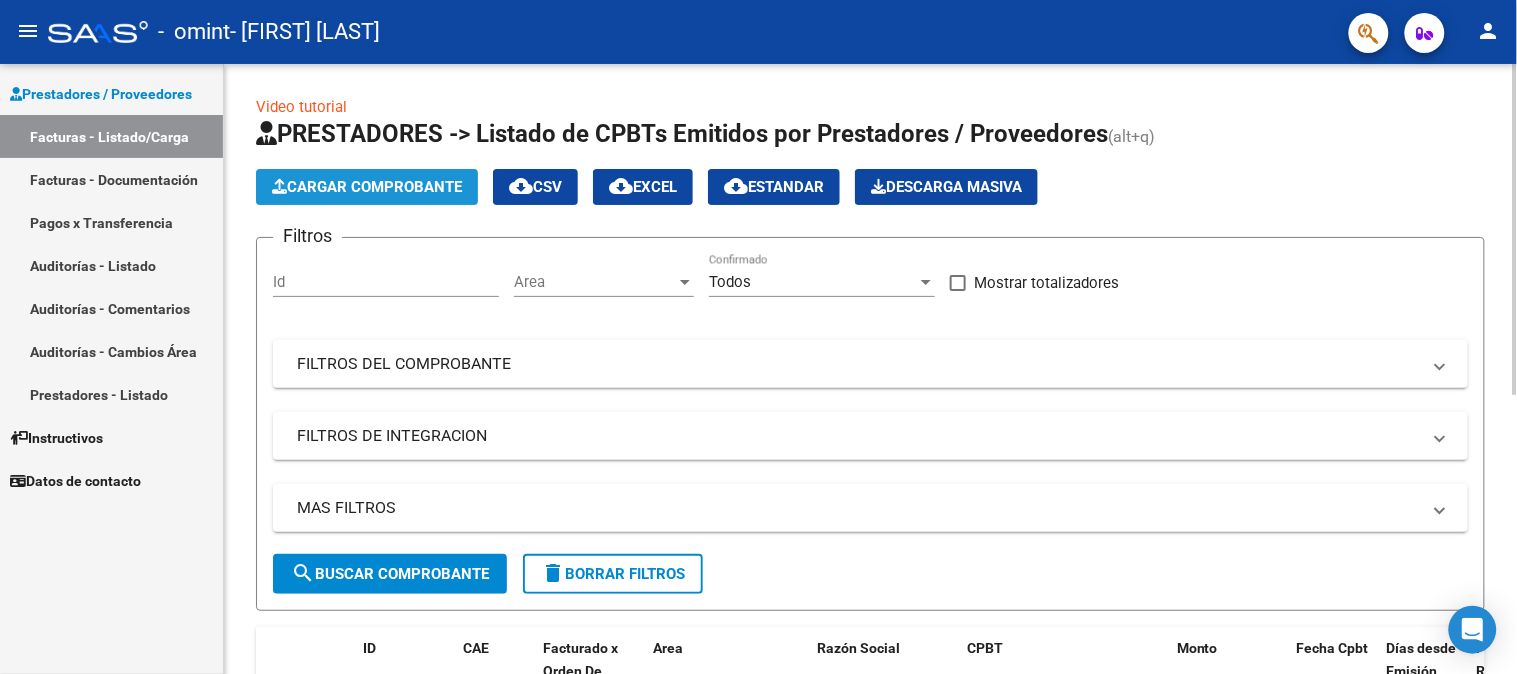 click on "Cargar Comprobante" 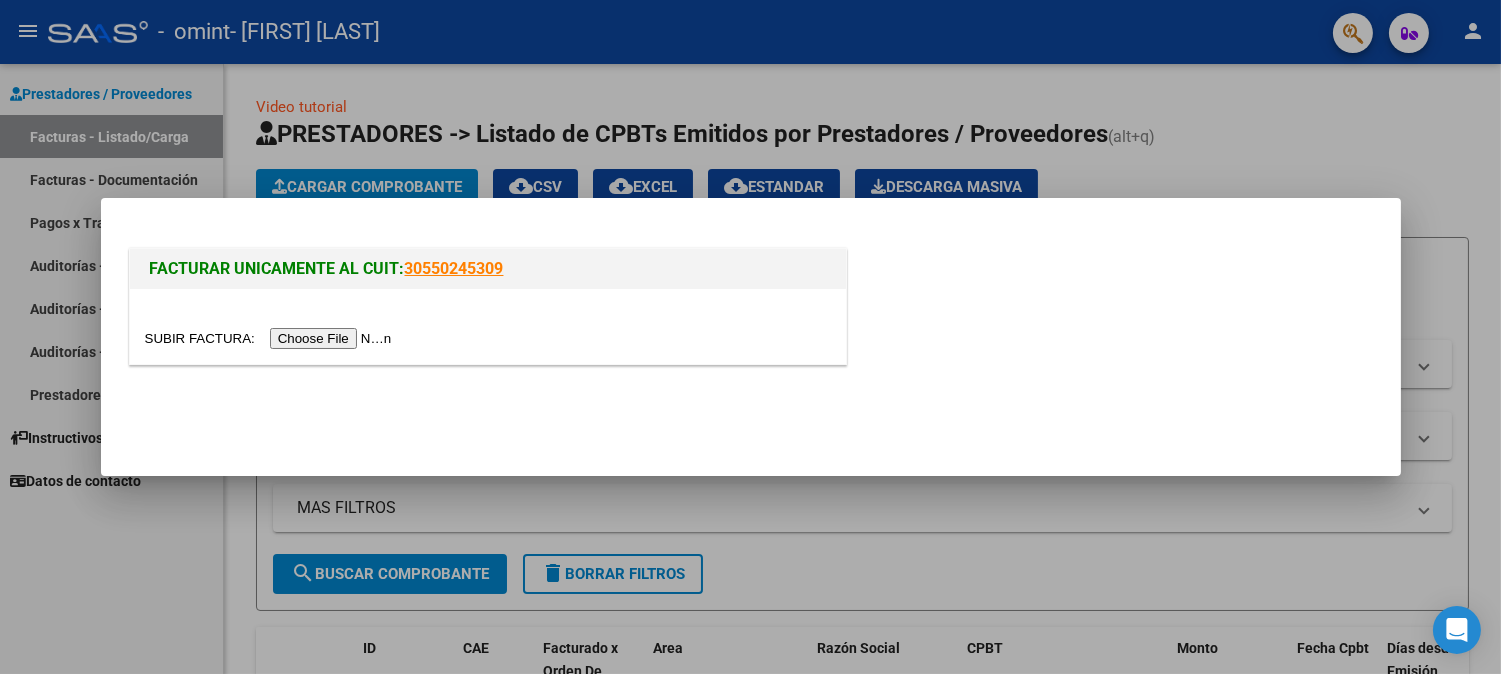 click at bounding box center [271, 338] 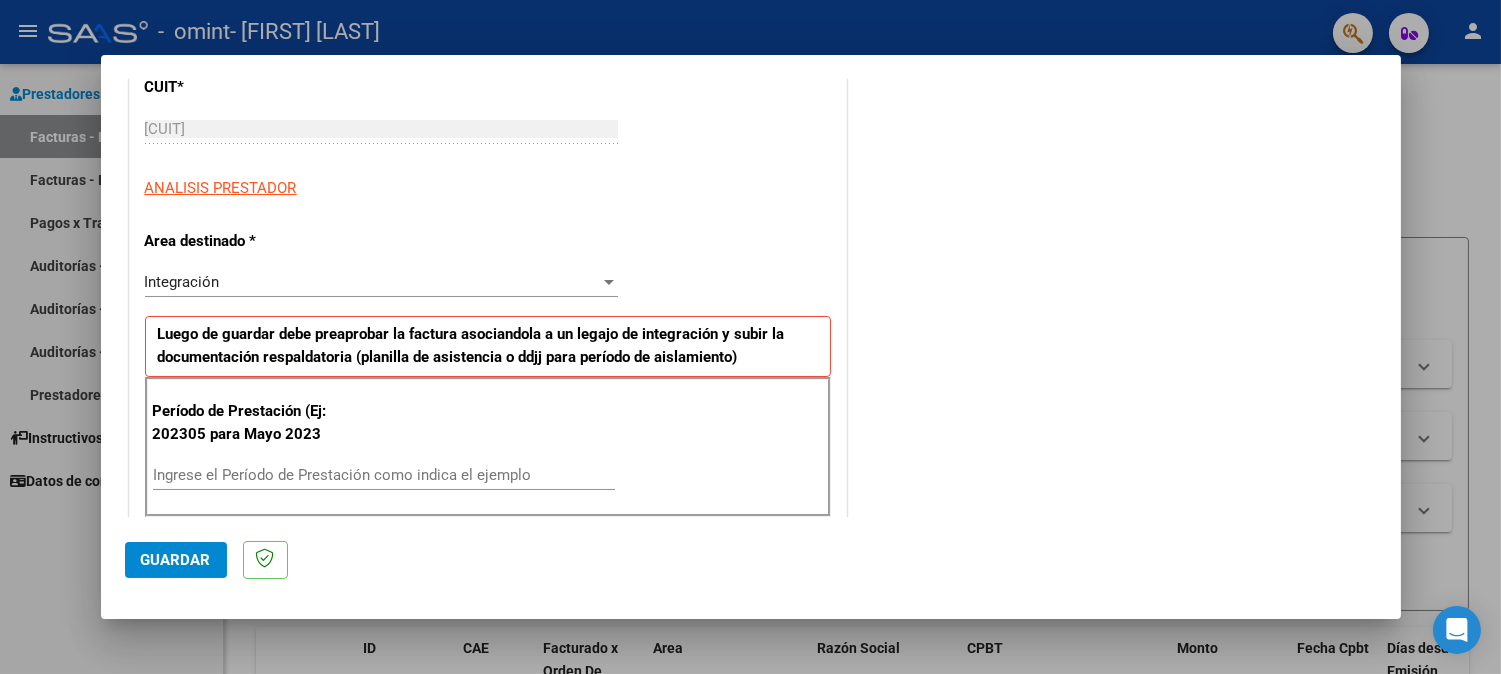 scroll, scrollTop: 355, scrollLeft: 0, axis: vertical 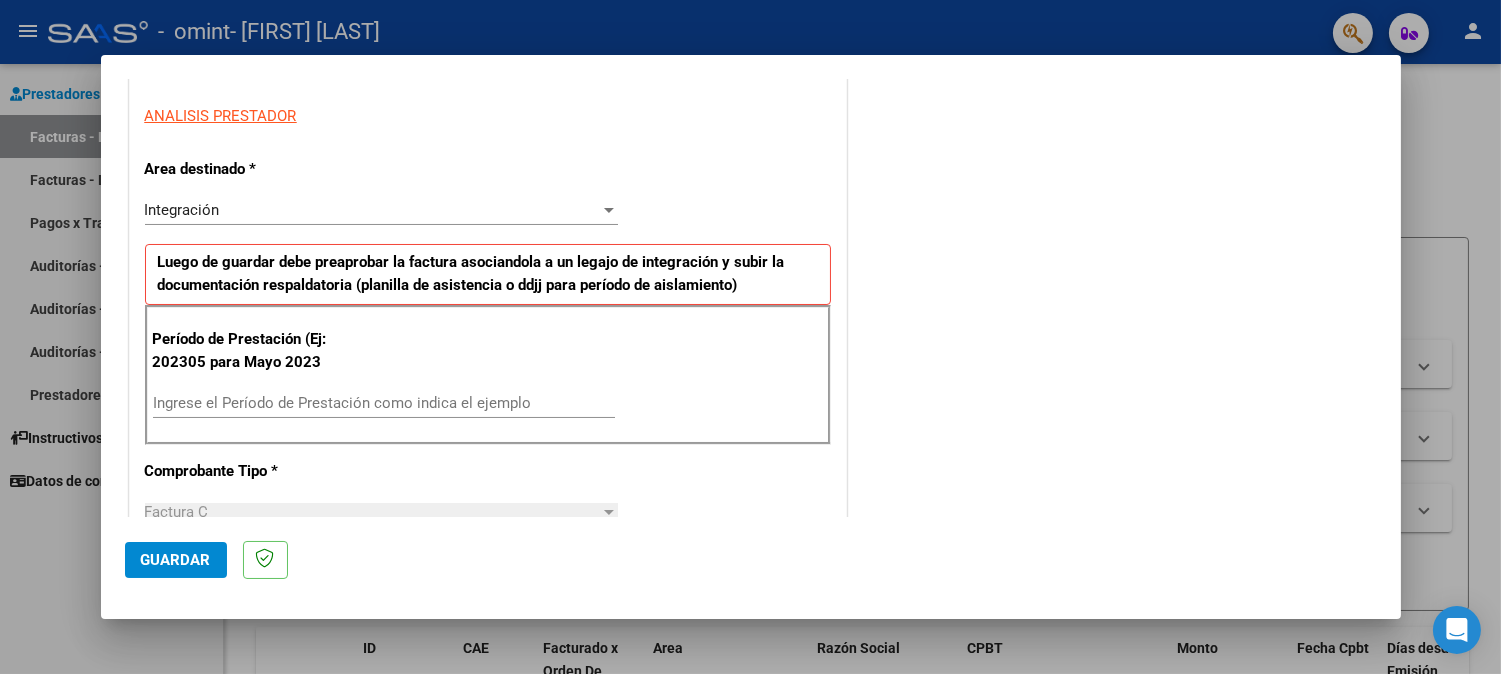 click on "Ingrese el Período de Prestación como indica el ejemplo" at bounding box center [384, 403] 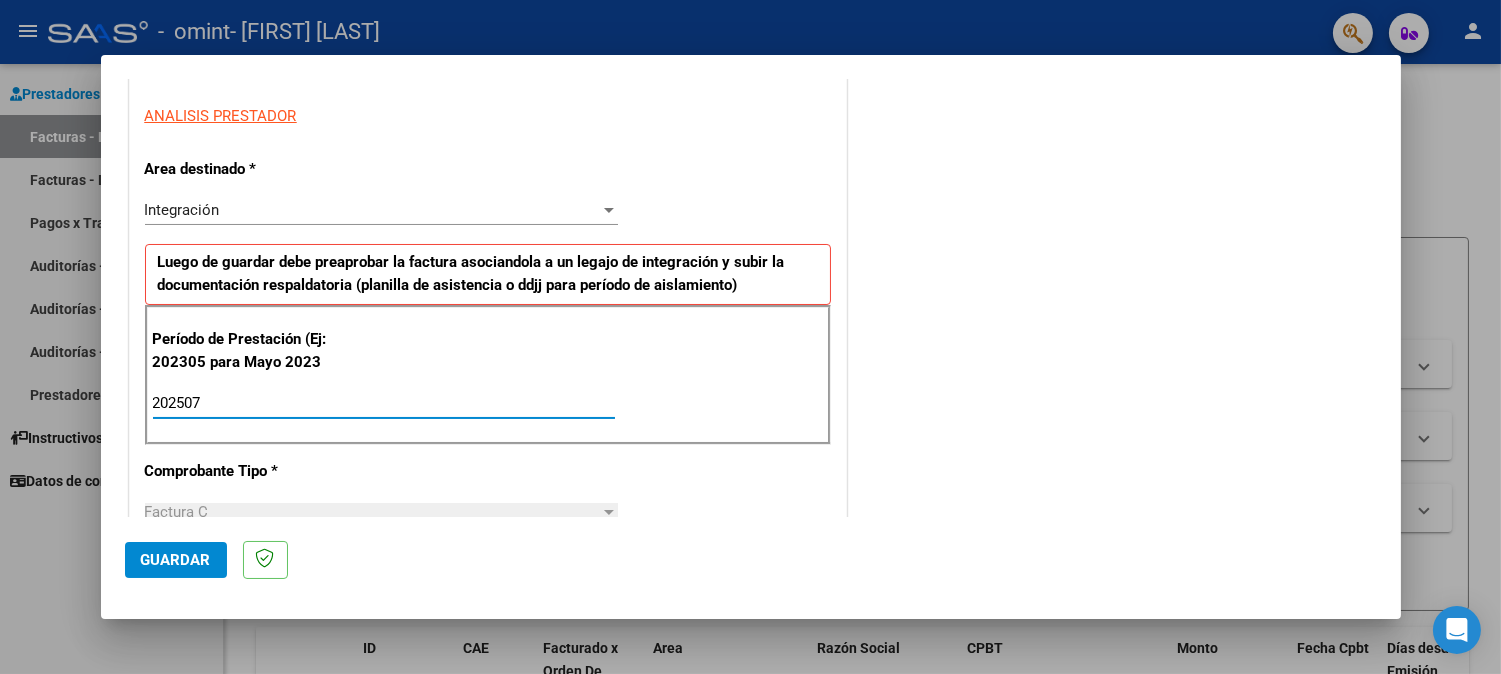 type on "202507" 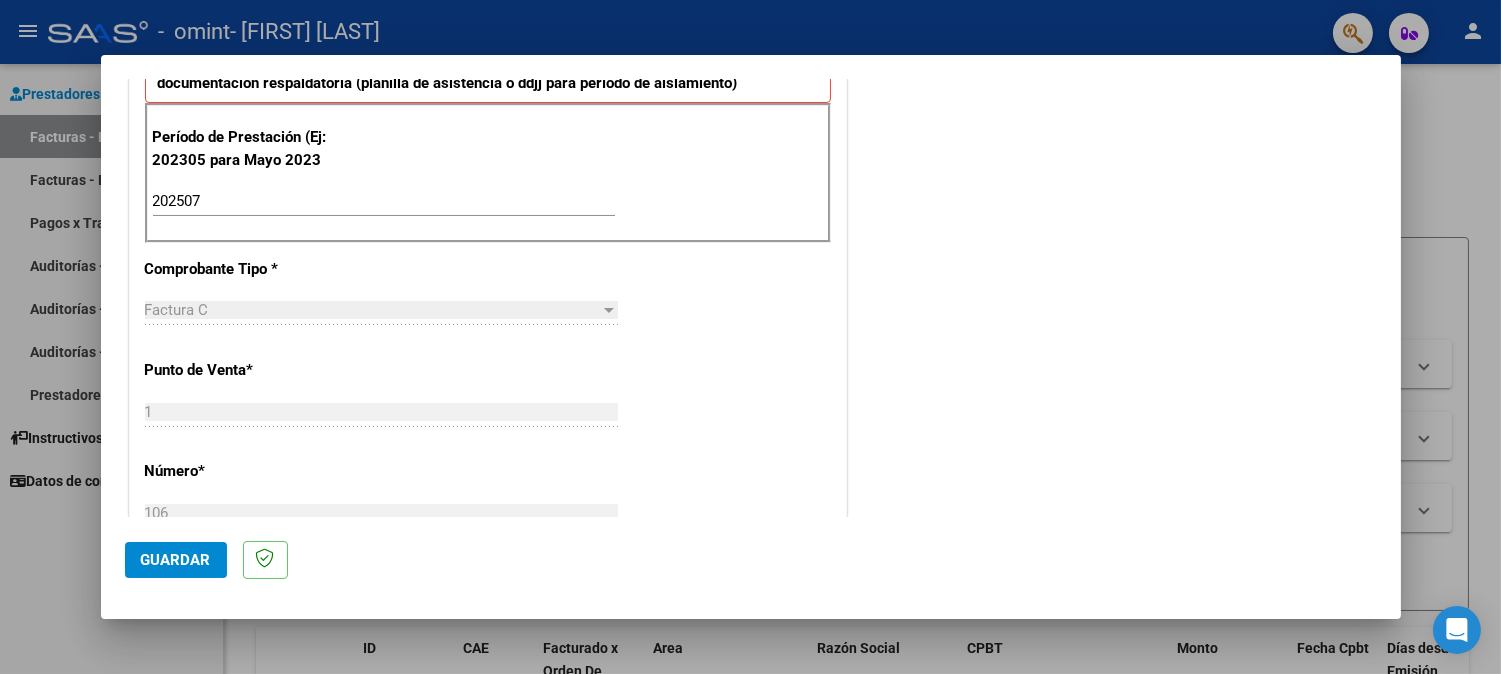 scroll, scrollTop: 750, scrollLeft: 0, axis: vertical 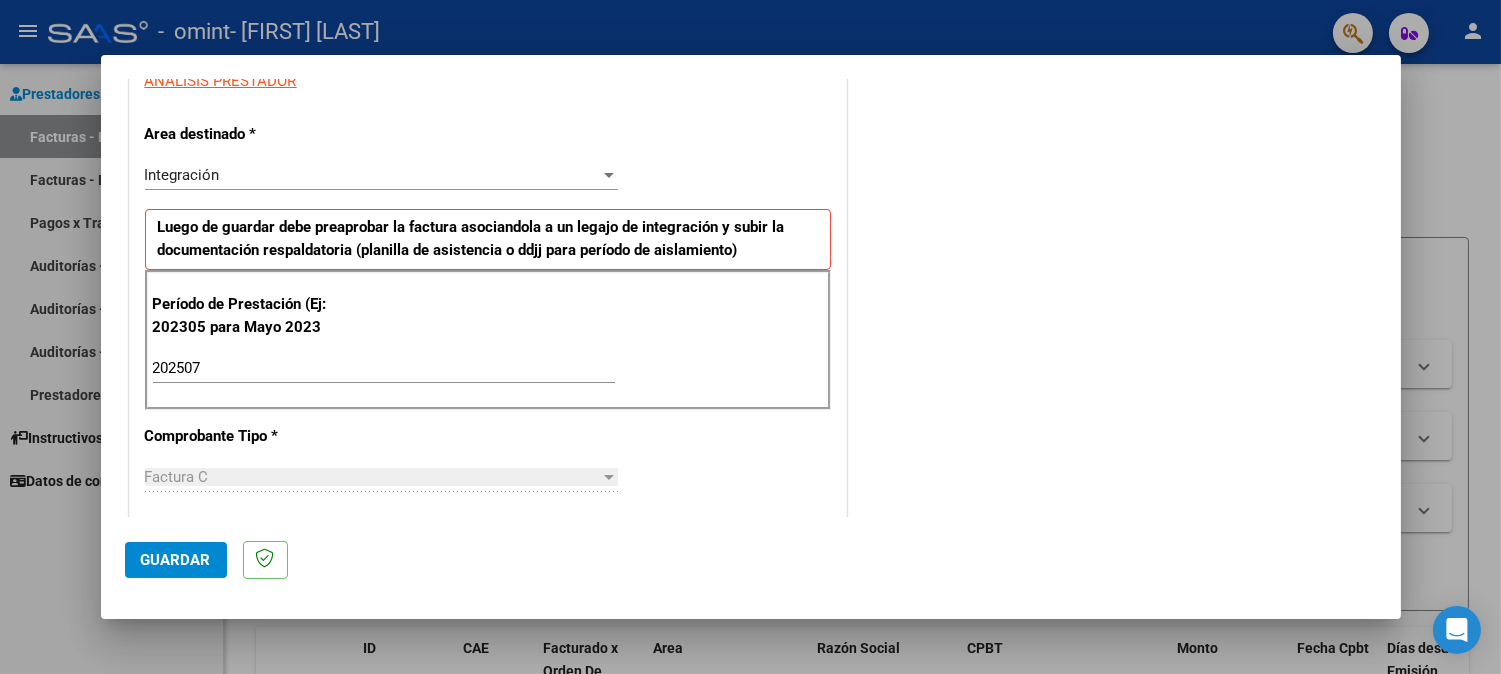 click on "Guardar" 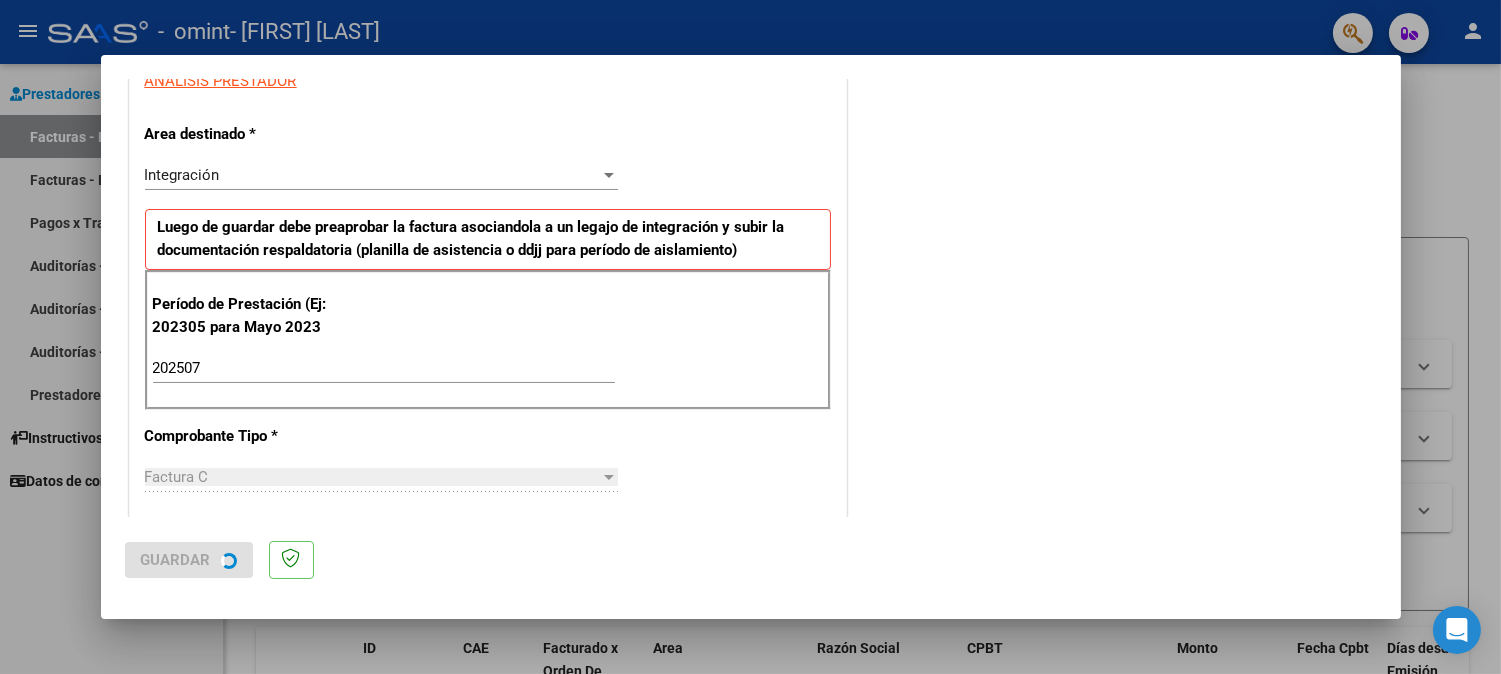 scroll, scrollTop: 0, scrollLeft: 0, axis: both 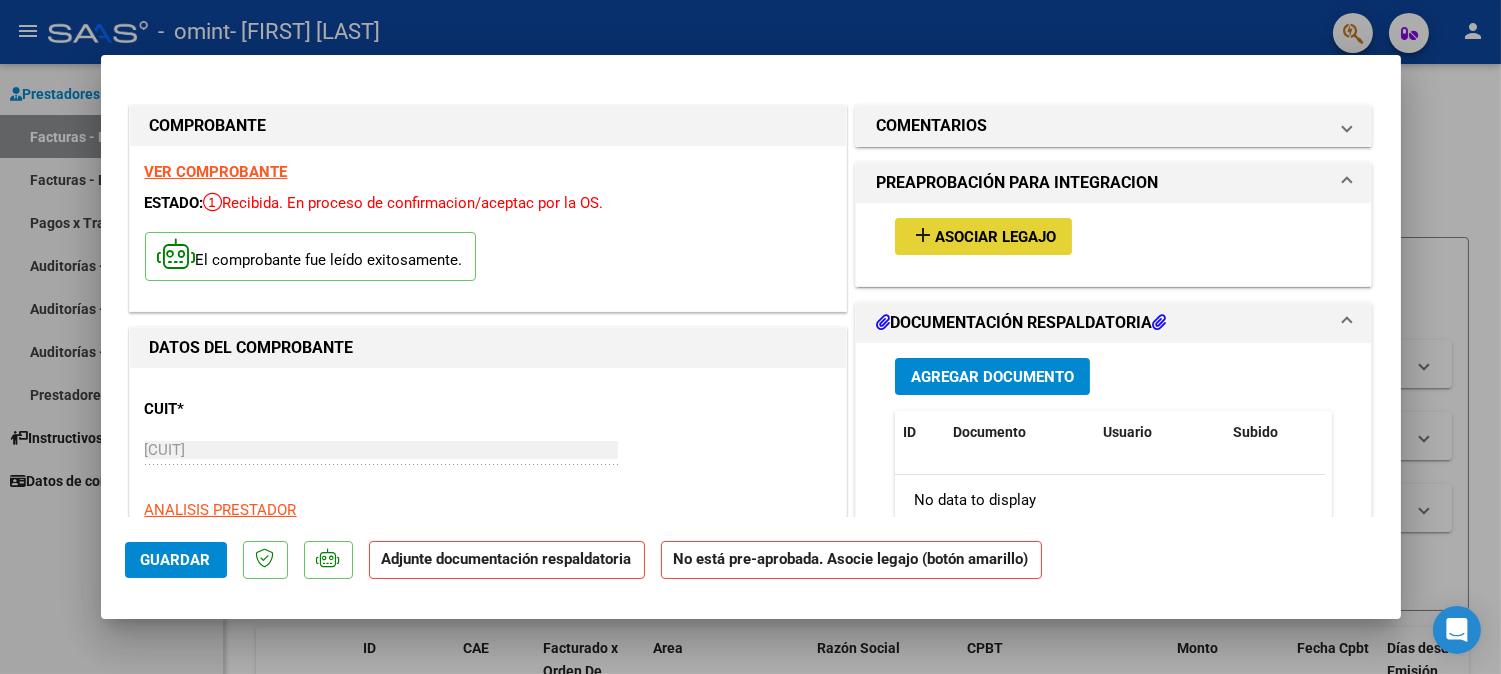 click on "Asociar Legajo" at bounding box center (995, 237) 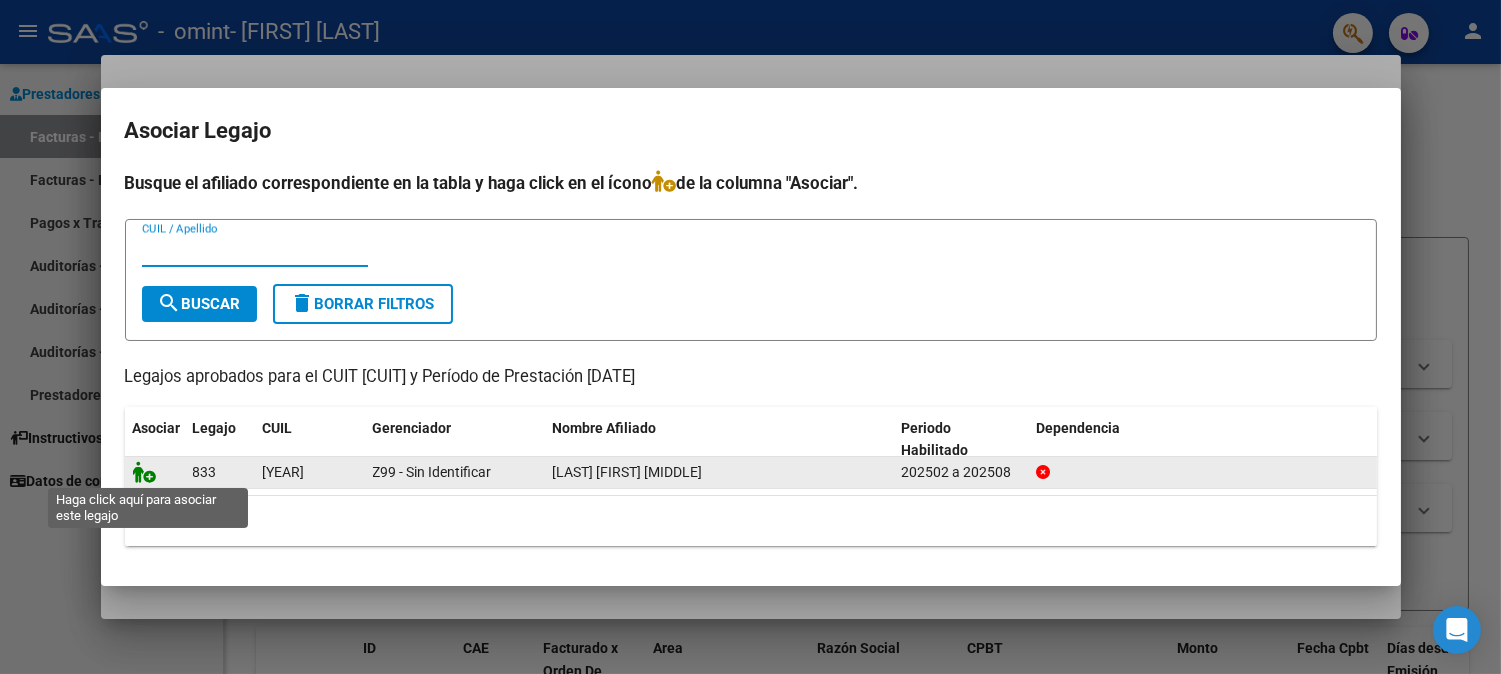 click 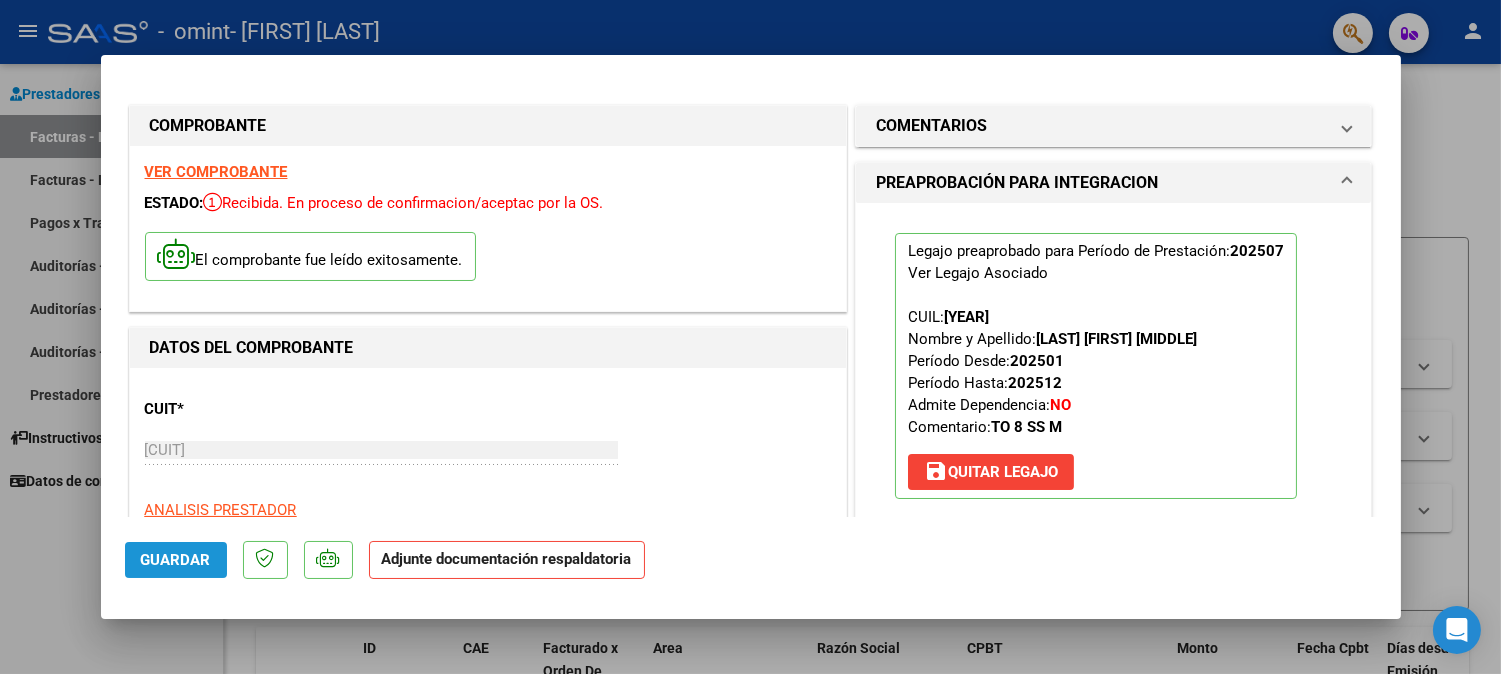 click on "Guardar" 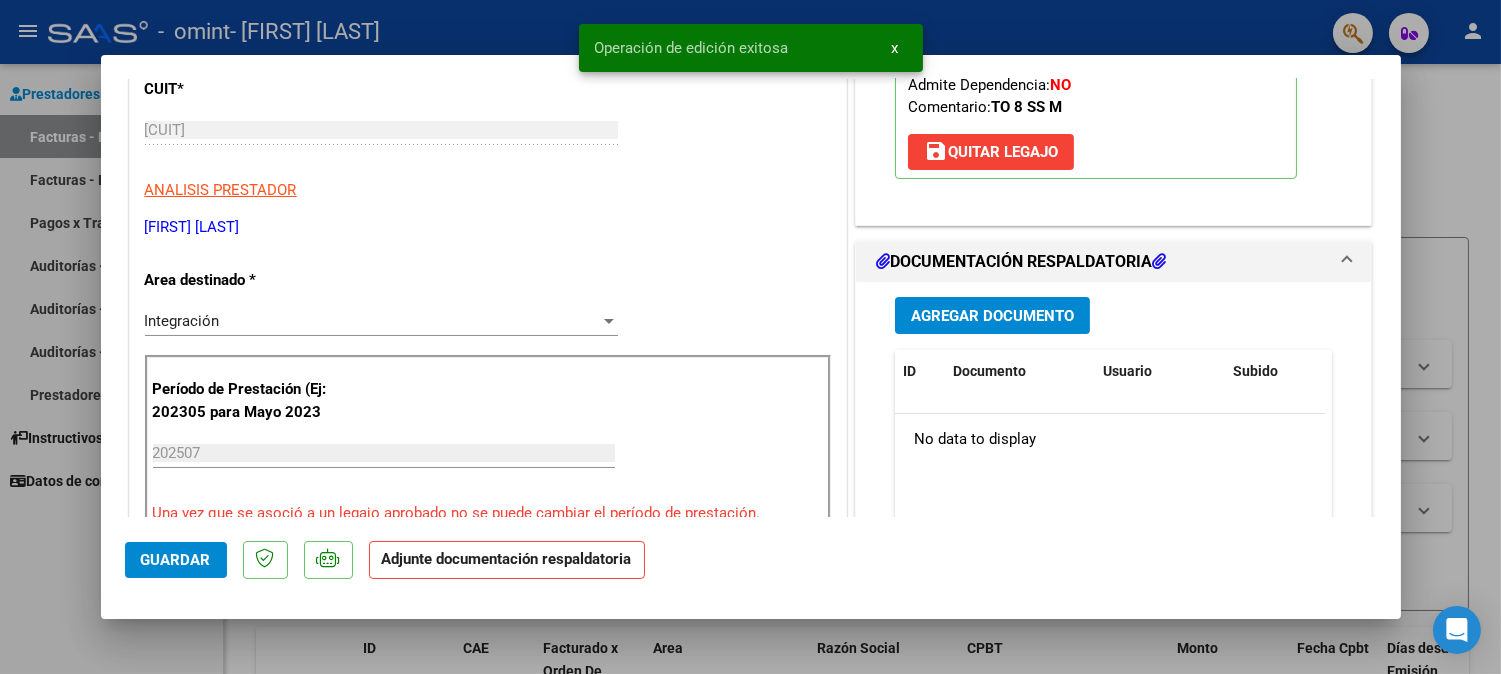 scroll, scrollTop: 375, scrollLeft: 0, axis: vertical 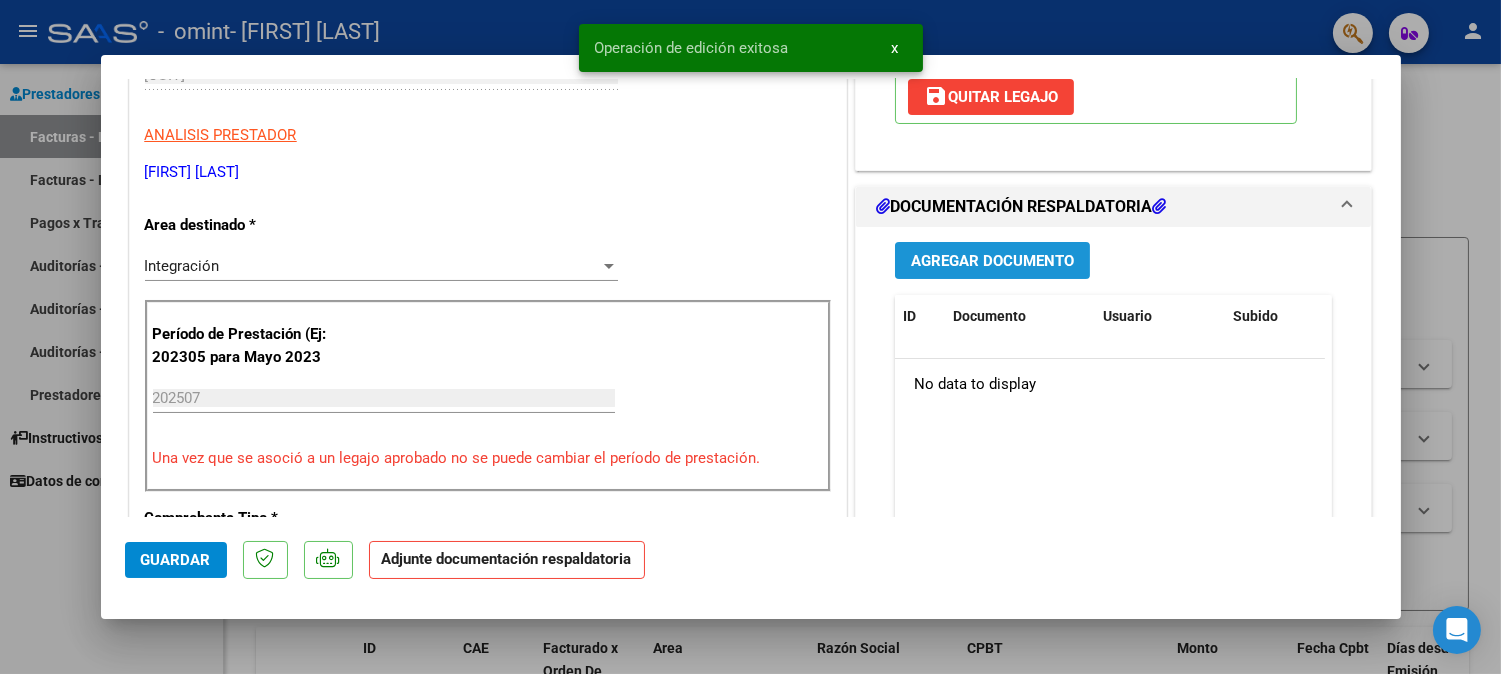 click on "Agregar Documento" at bounding box center (992, 261) 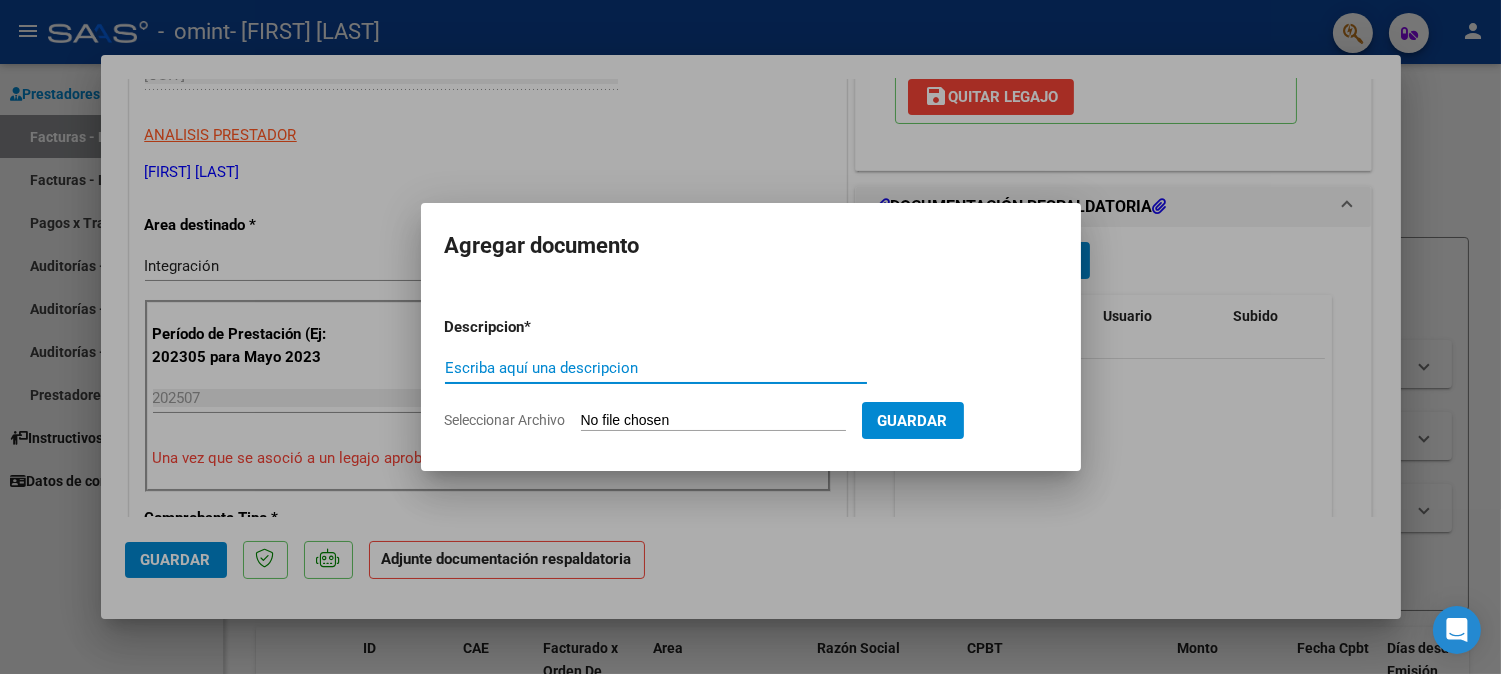 type on "O" 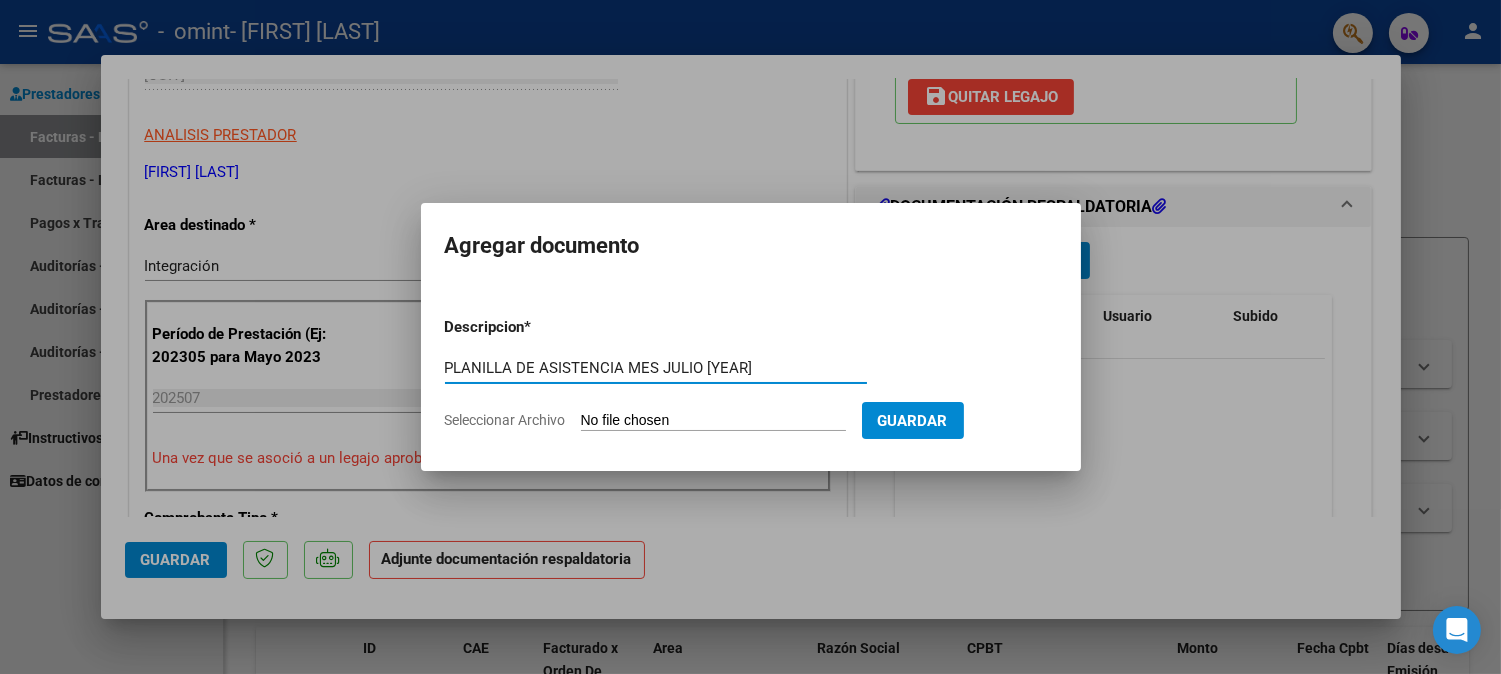 type on "PLANILLA DE ASISTENCIA MES JULIO [YEAR]" 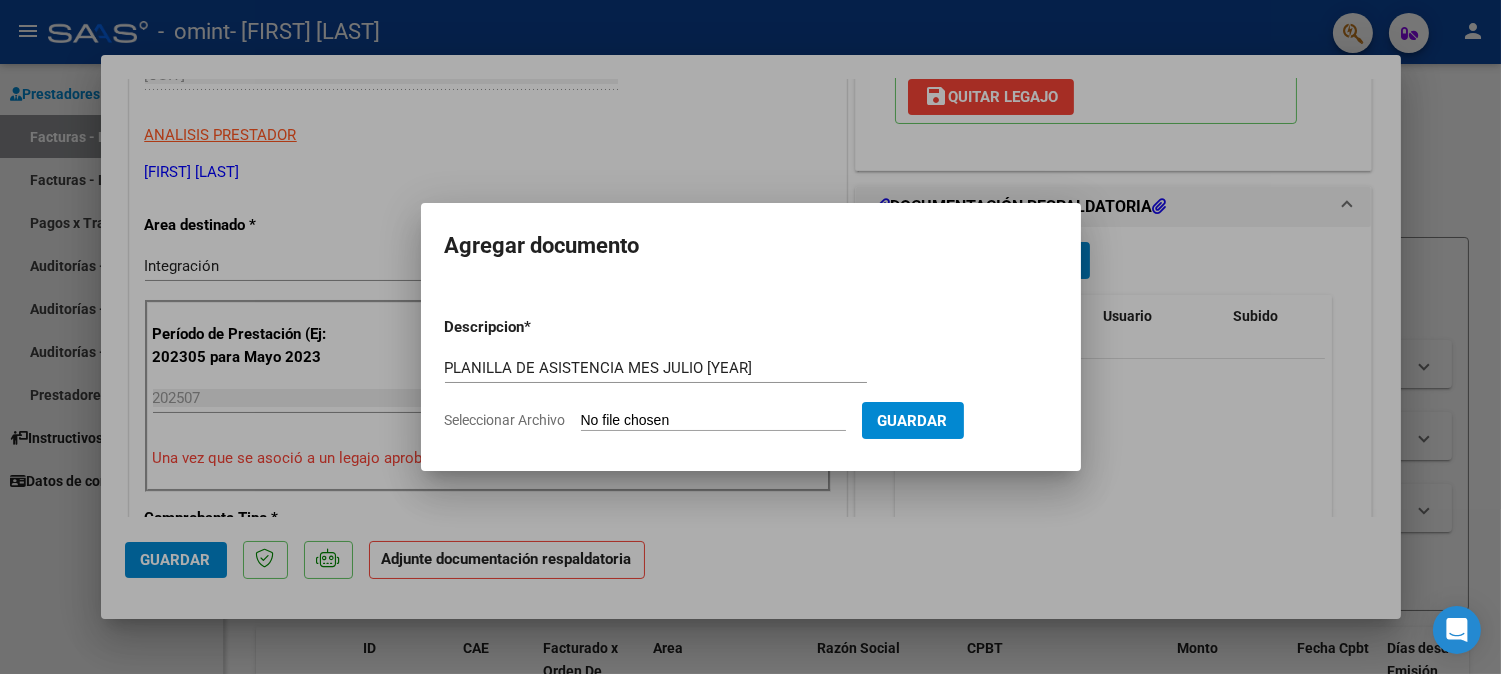 click on "Seleccionar Archivo" at bounding box center [713, 421] 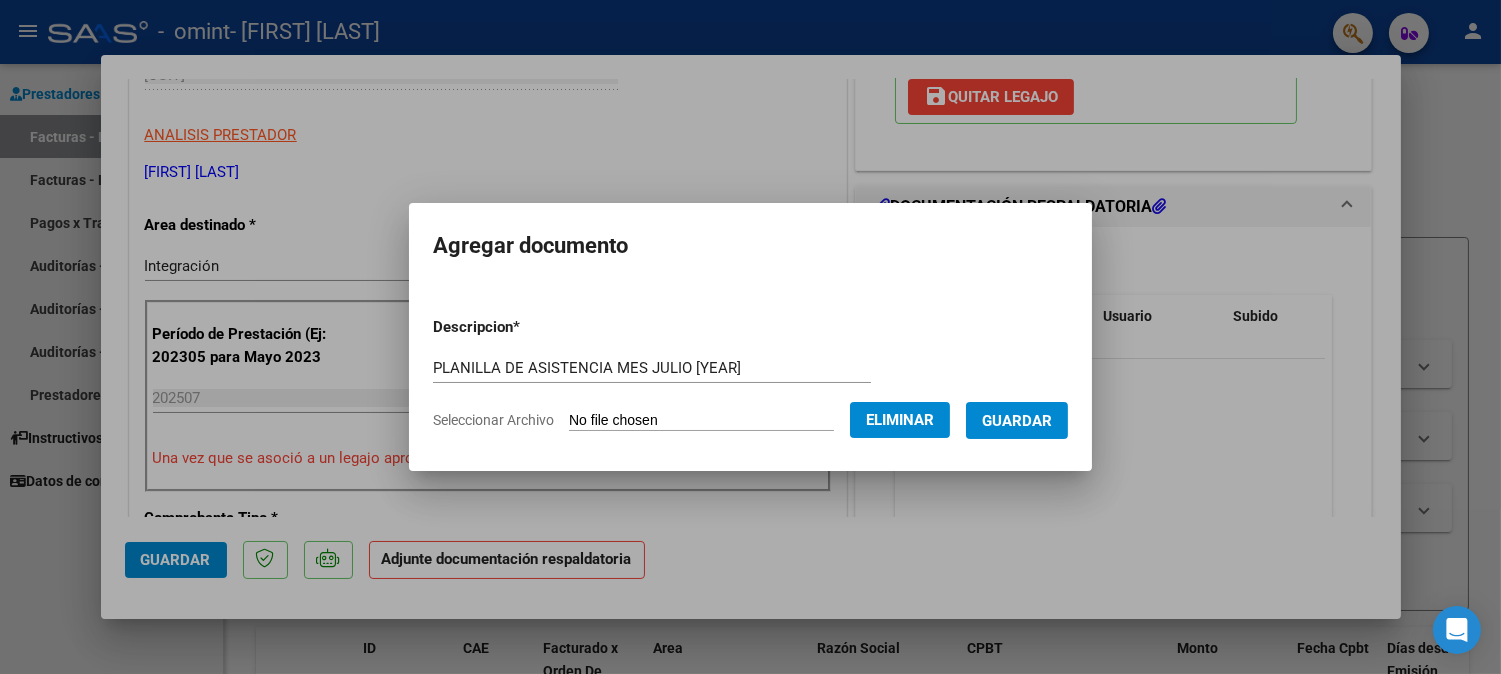 click on "Guardar" at bounding box center (1017, 420) 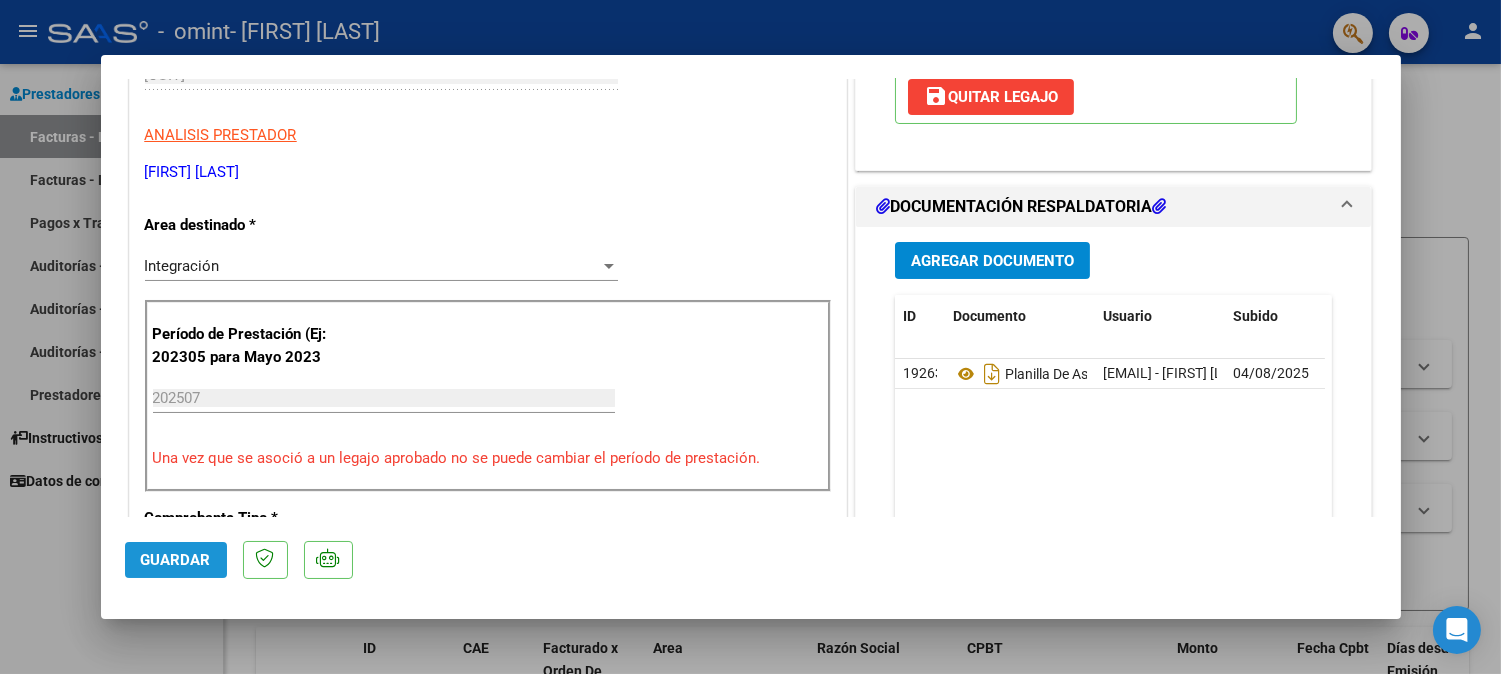 click on "Guardar" 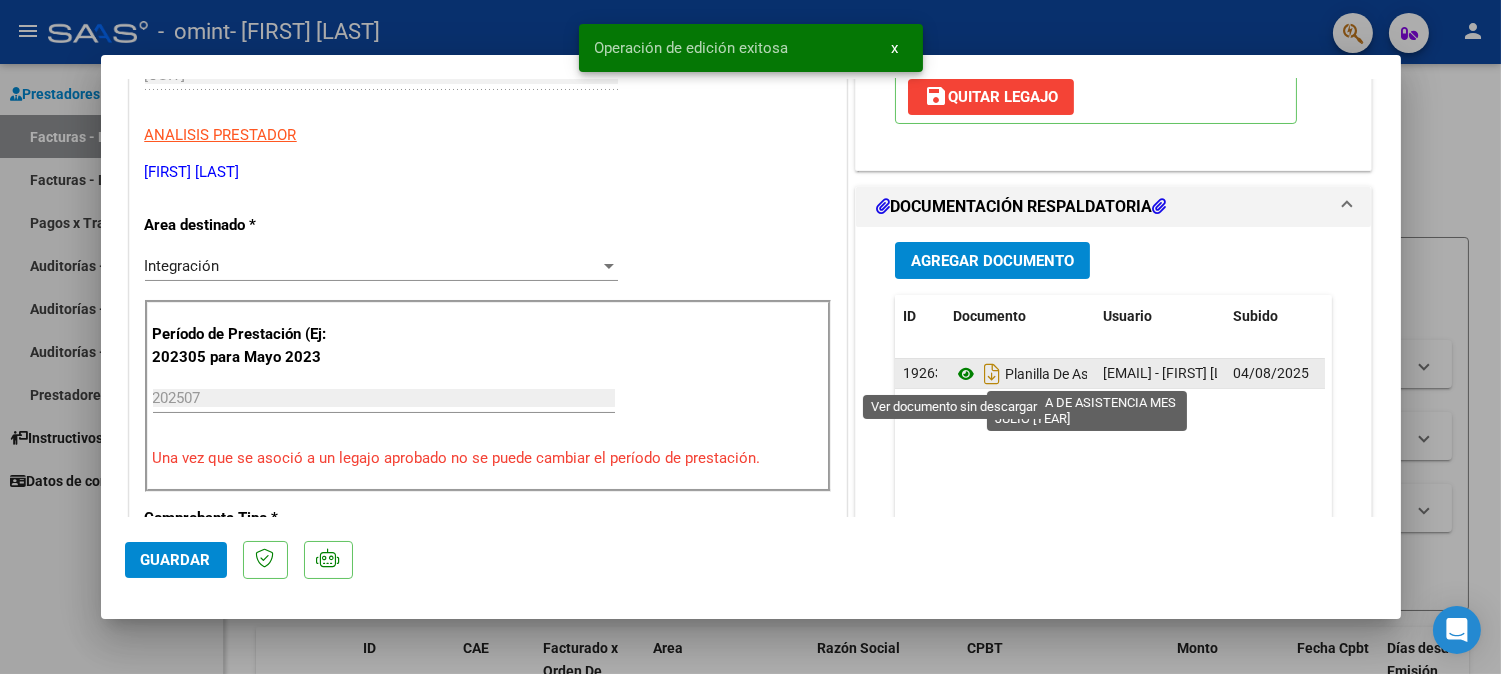 click 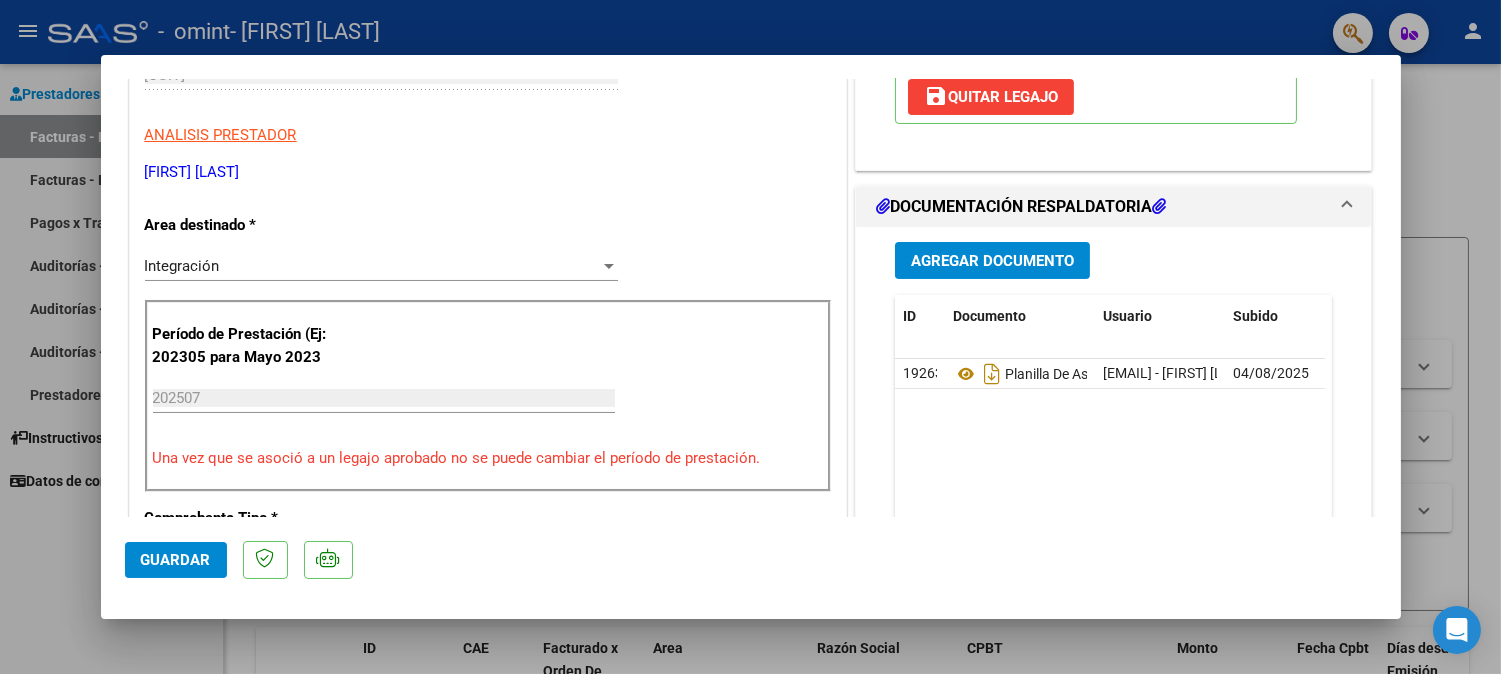 scroll, scrollTop: 110, scrollLeft: 0, axis: vertical 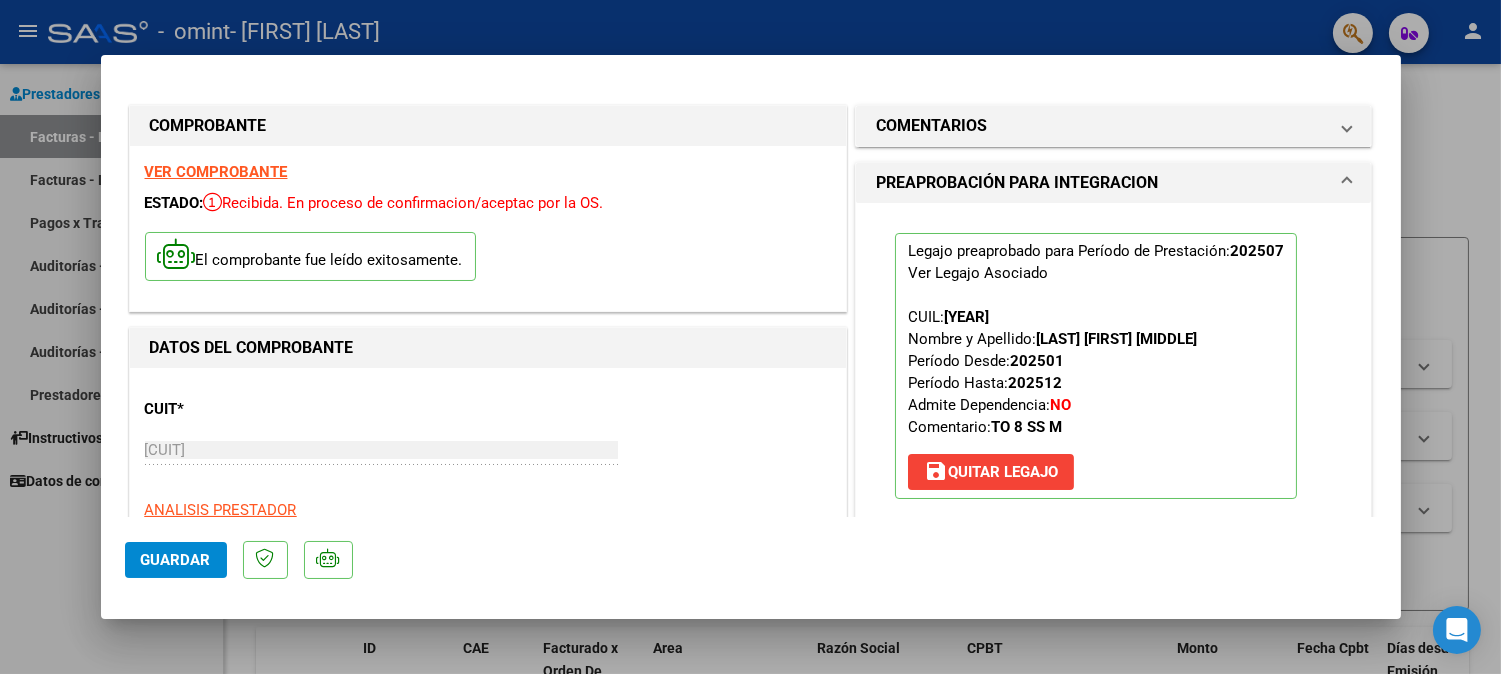 click on "VER COMPROBANTE" at bounding box center [216, 172] 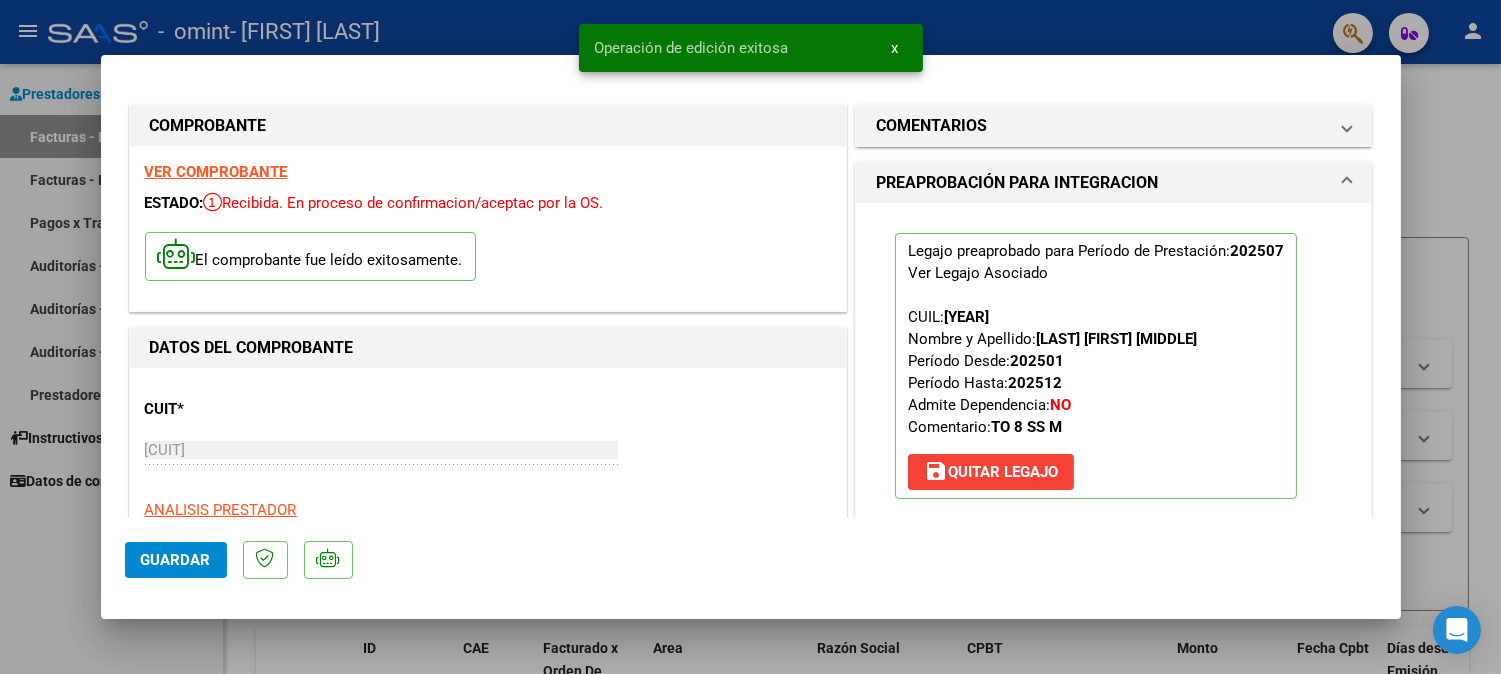 click at bounding box center [750, 337] 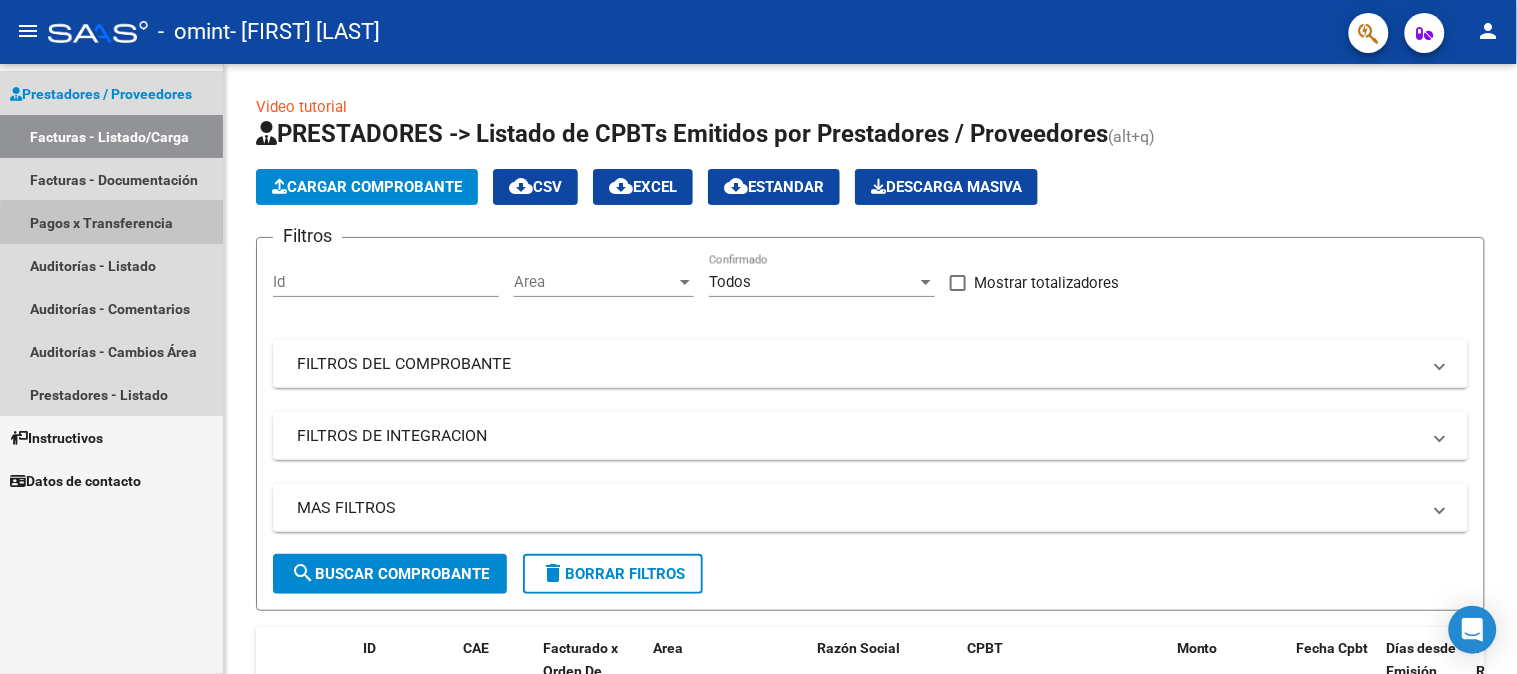 click on "Pagos x Transferencia" at bounding box center (111, 222) 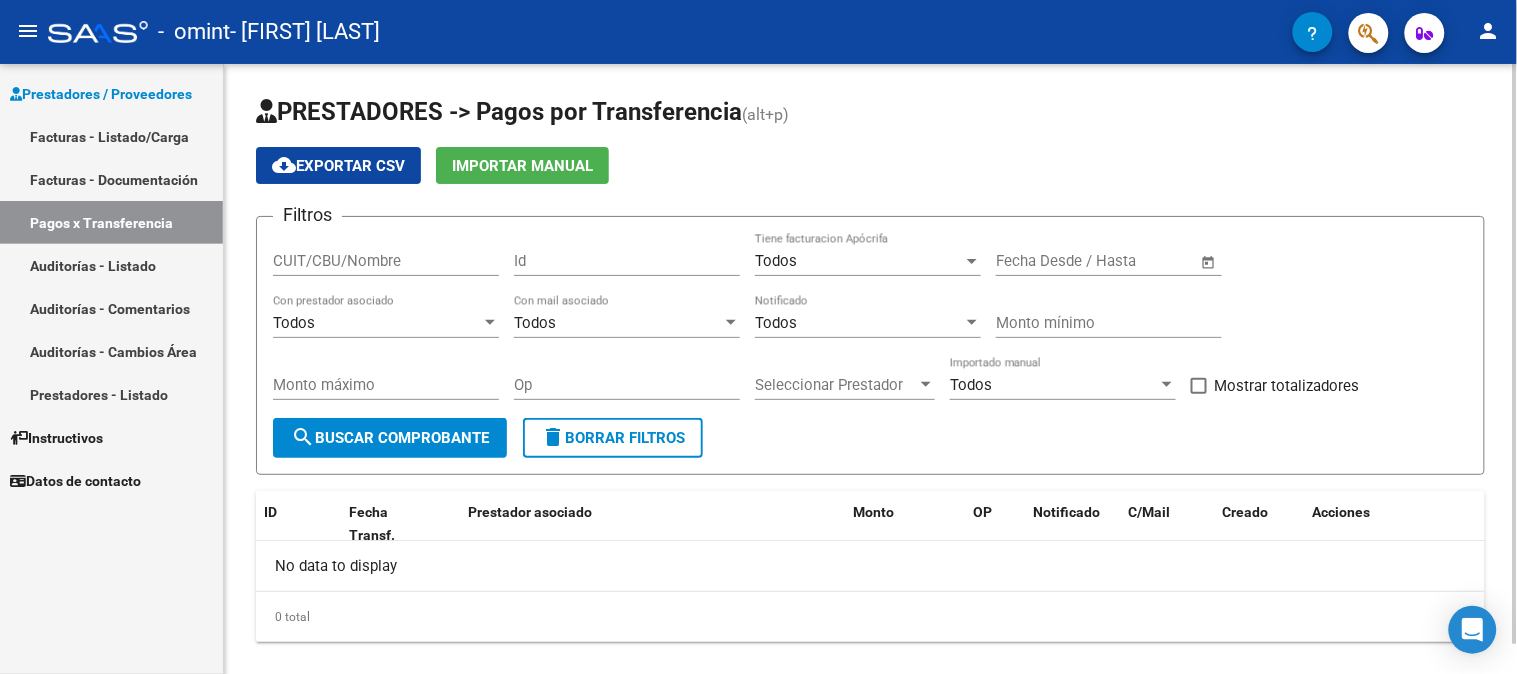 scroll, scrollTop: 32, scrollLeft: 0, axis: vertical 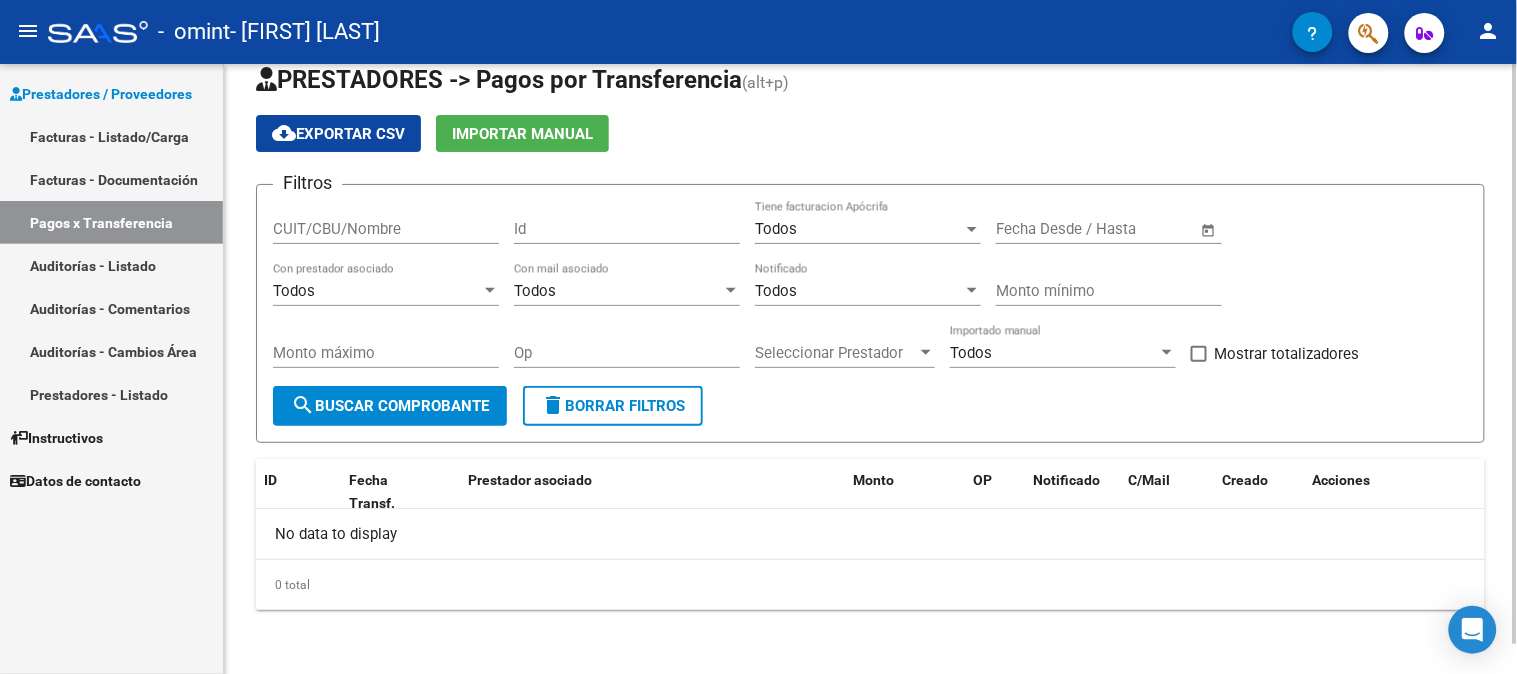 click 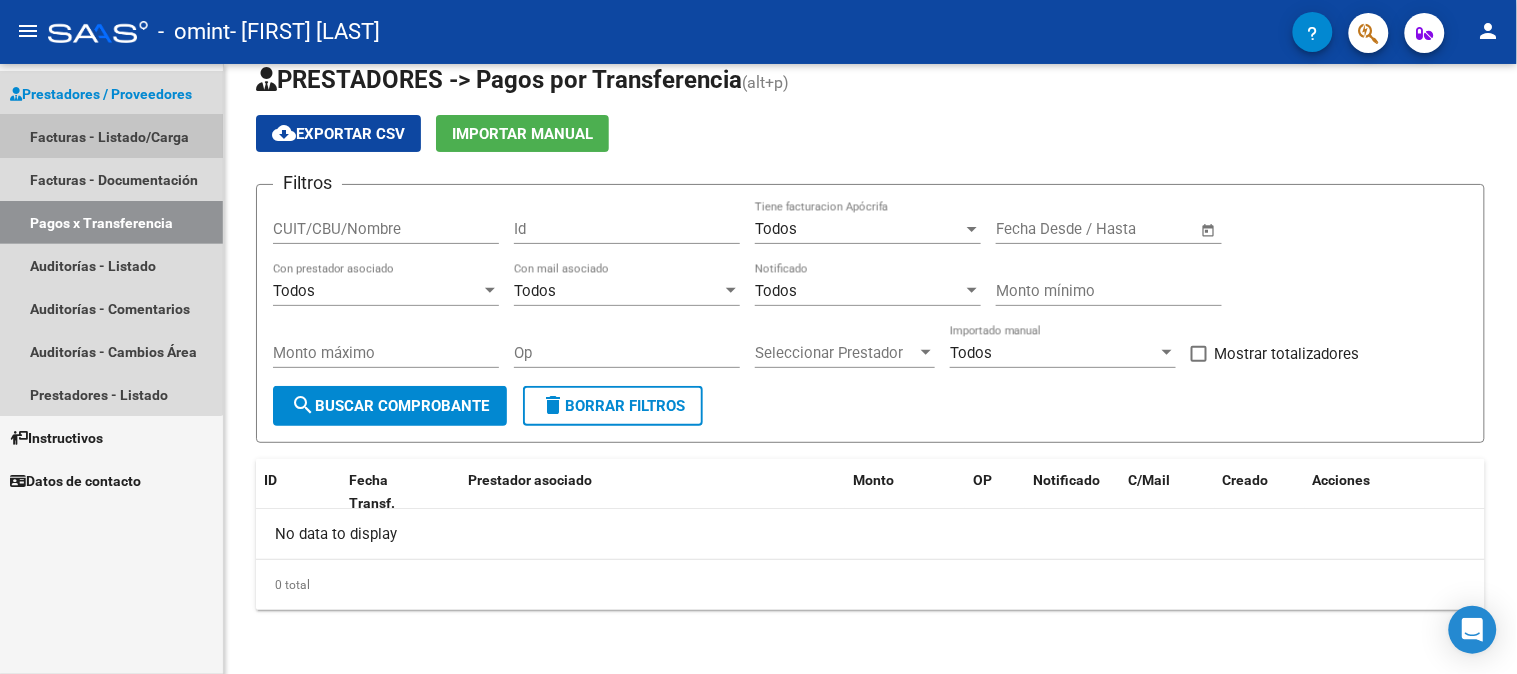 click on "Facturas - Listado/Carga" at bounding box center (111, 136) 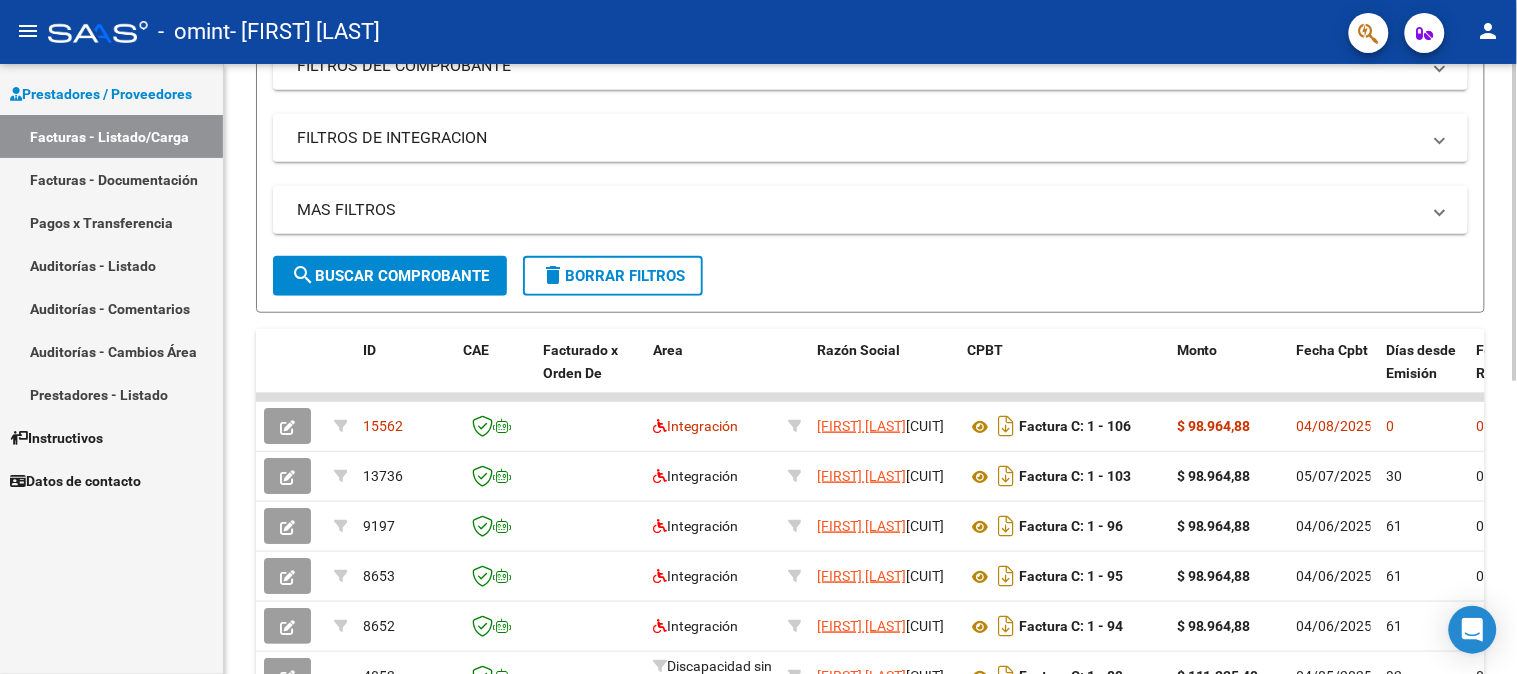 scroll, scrollTop: 305, scrollLeft: 0, axis: vertical 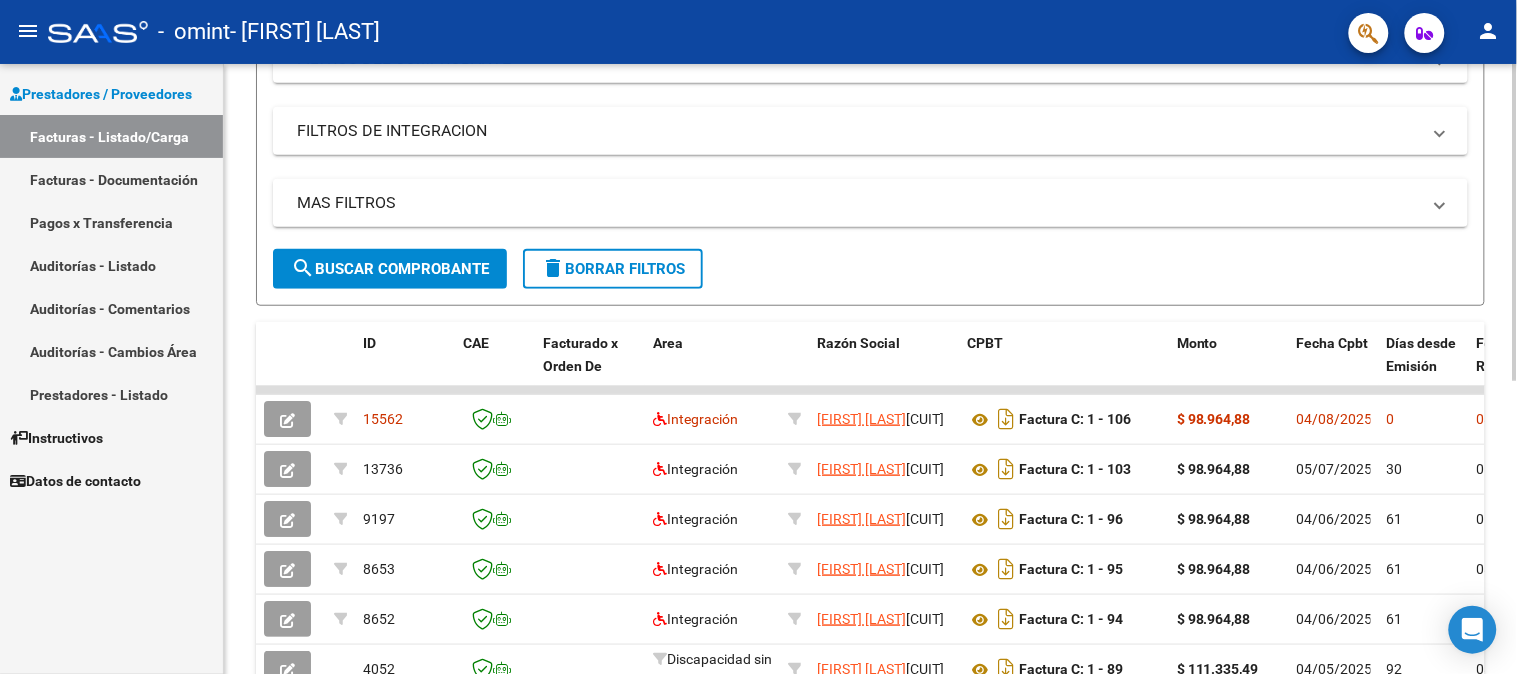 click 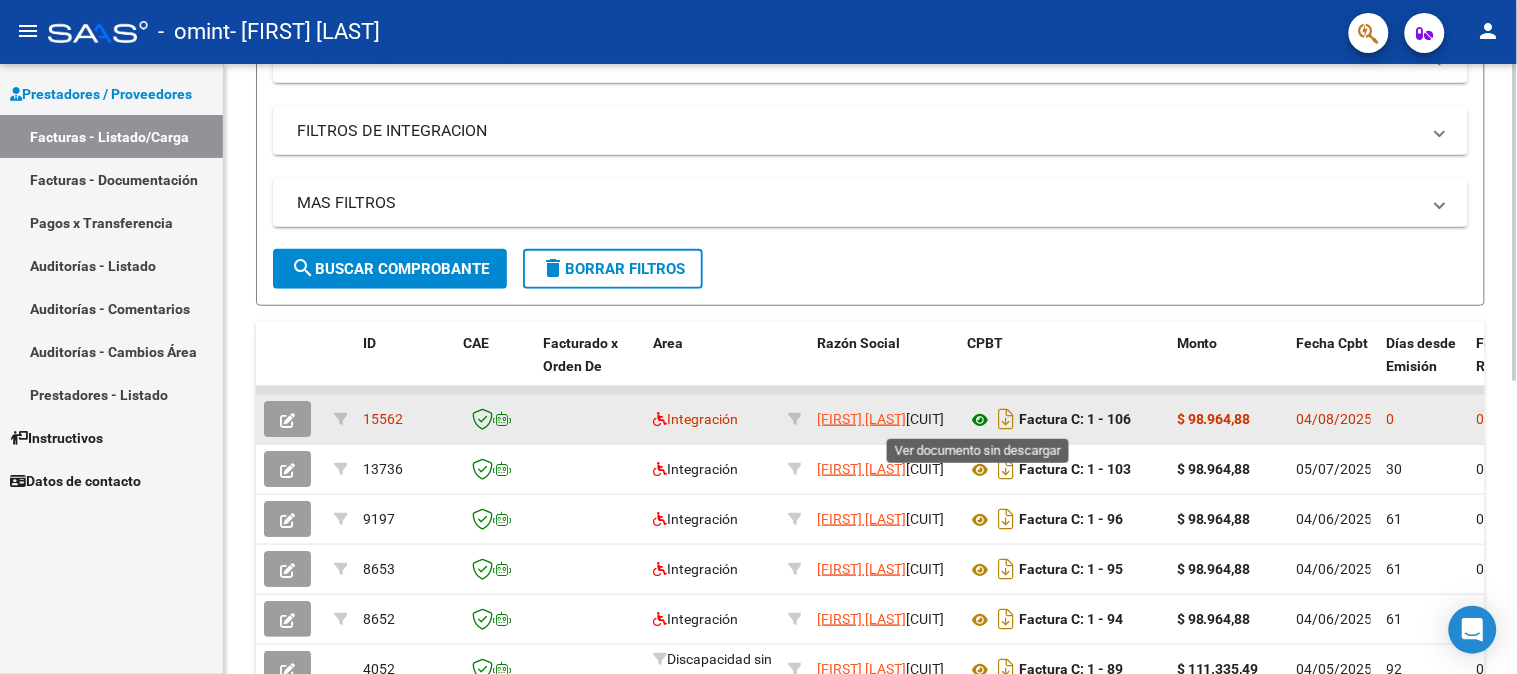 click 